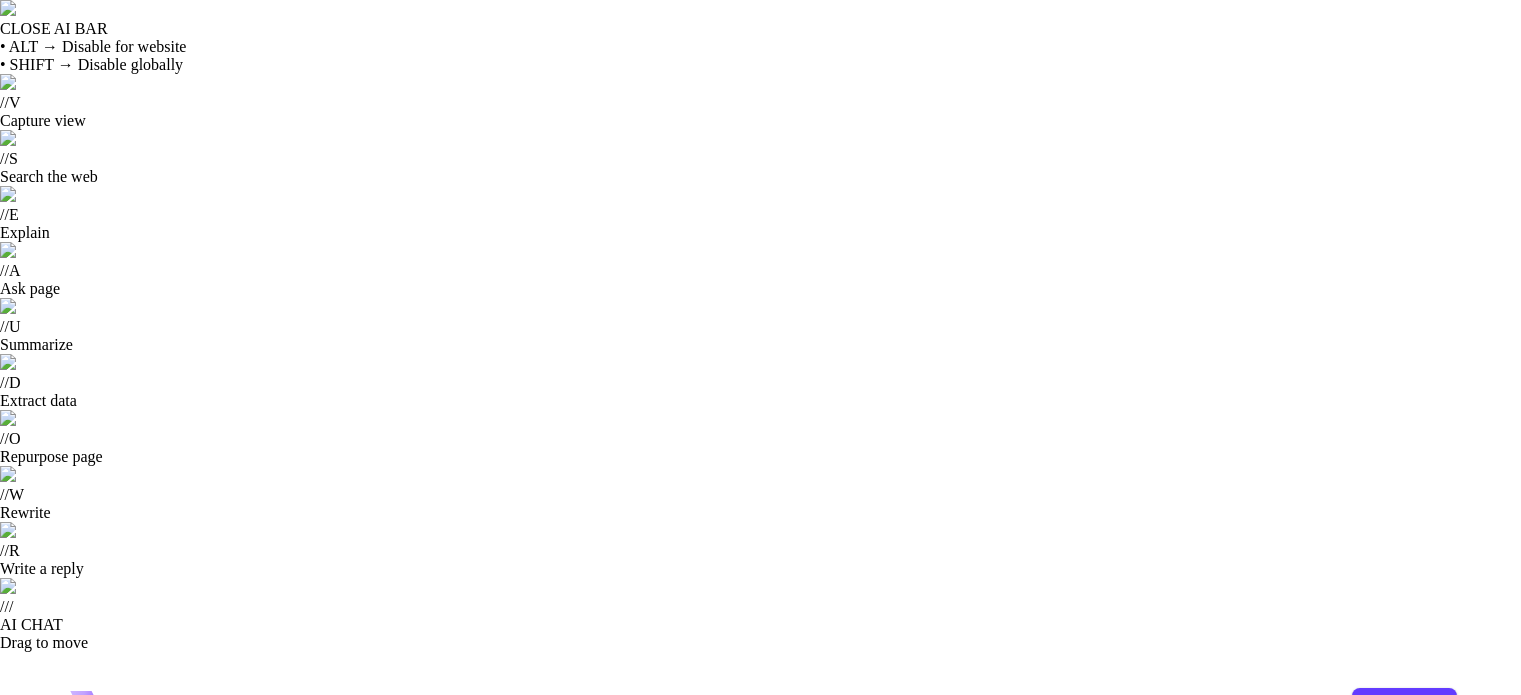 scroll, scrollTop: 0, scrollLeft: 0, axis: both 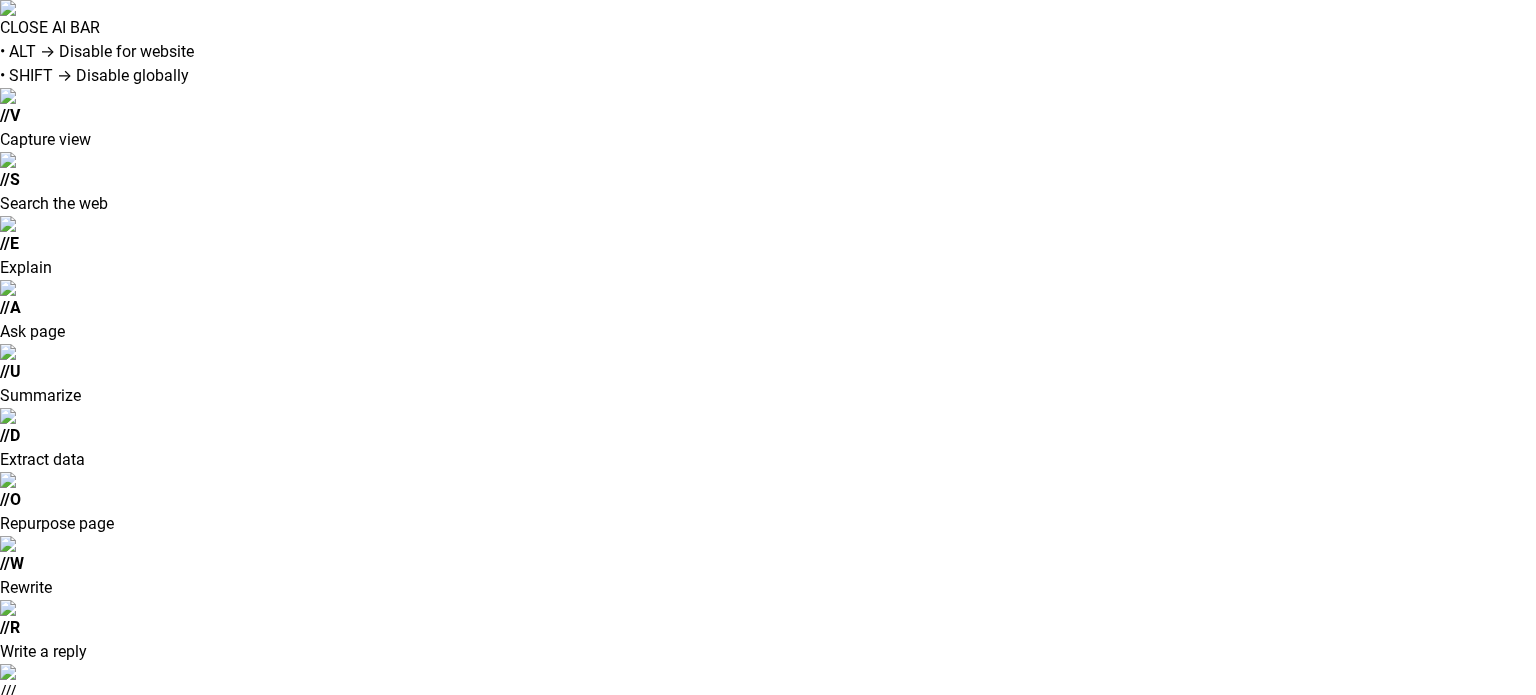 click on "**********" at bounding box center [768, 954] 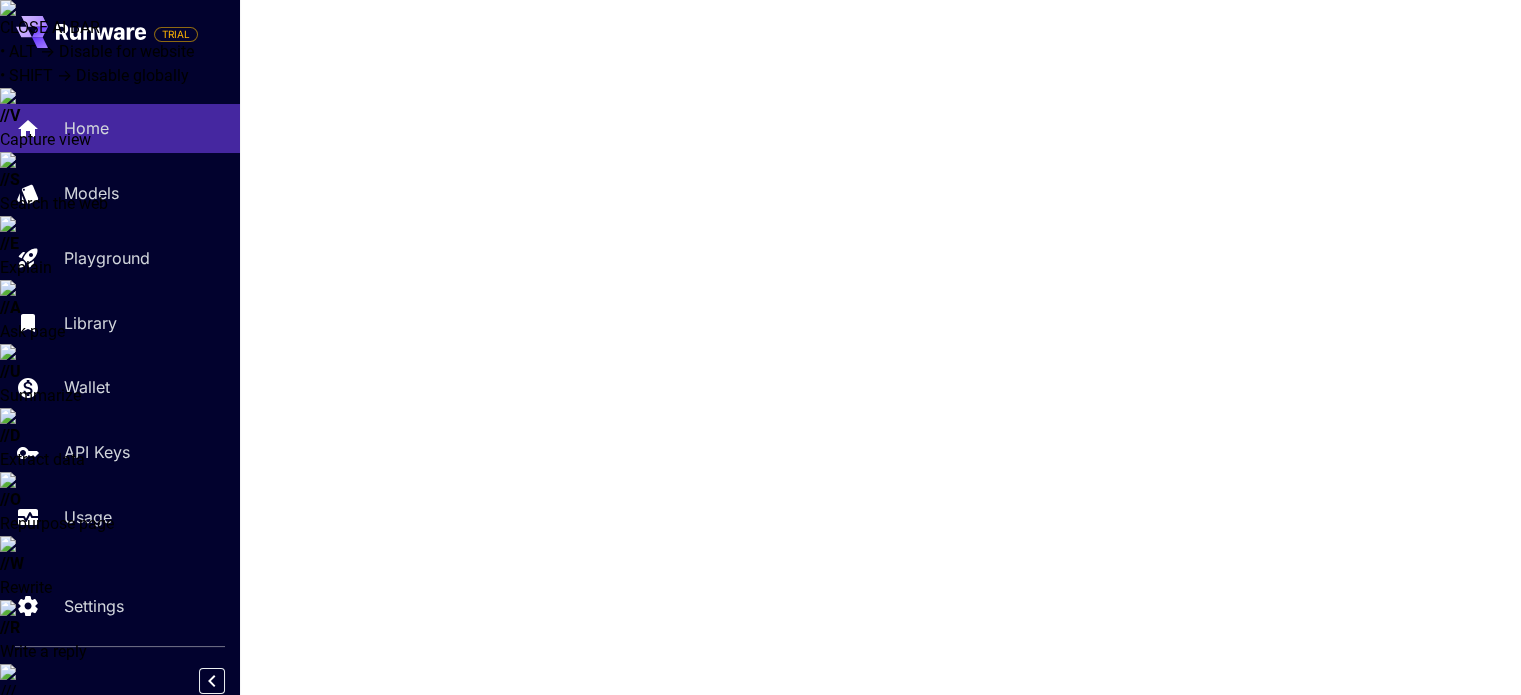 click 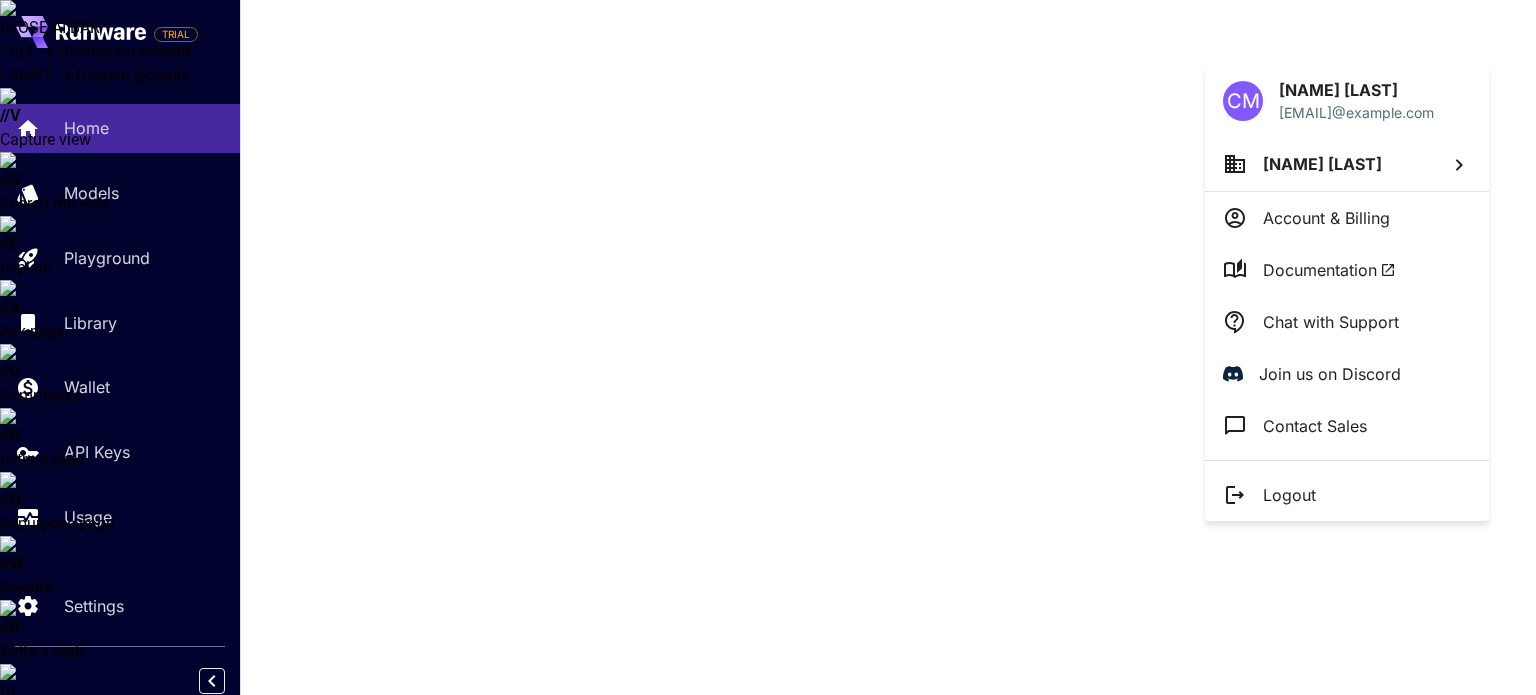 click on "Logout" at bounding box center [1289, 495] 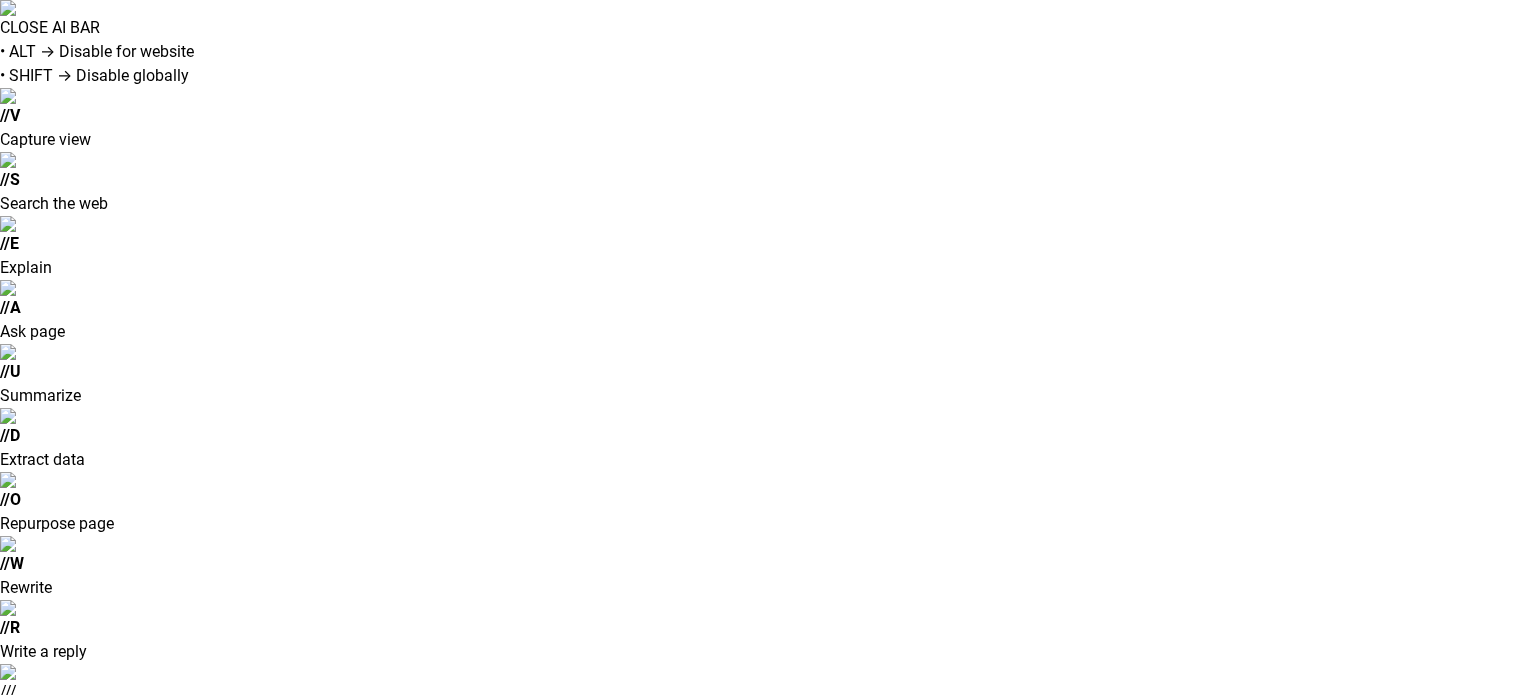 type on "**********" 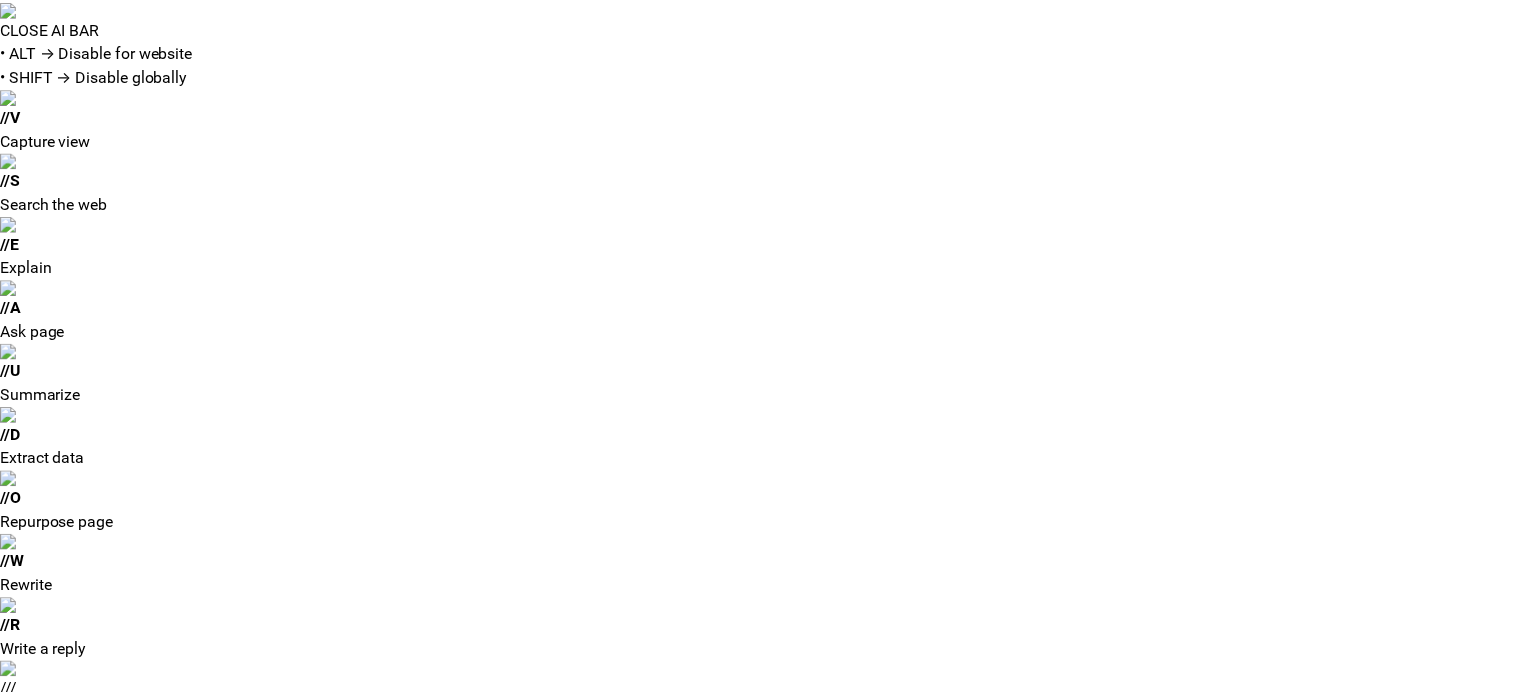 scroll, scrollTop: 0, scrollLeft: 0, axis: both 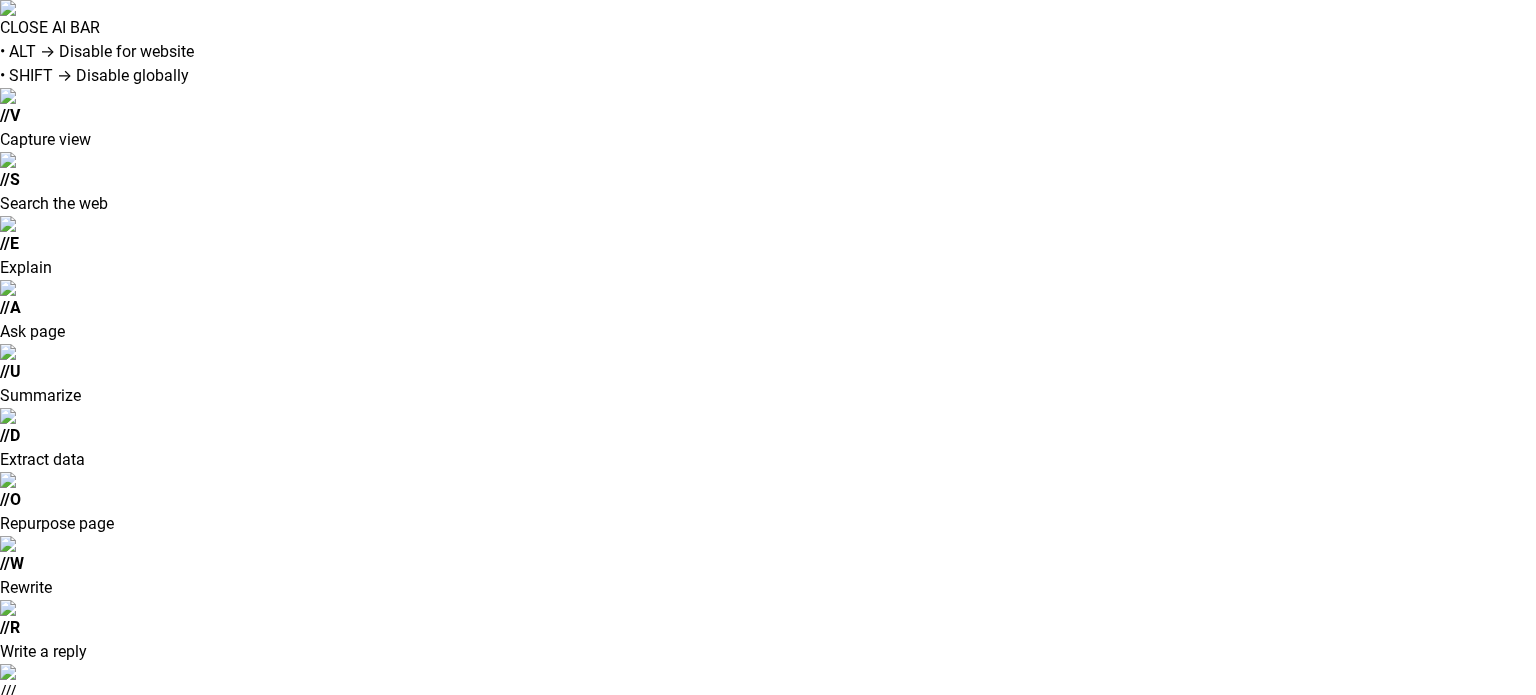 click on "**********" at bounding box center (768, 954) 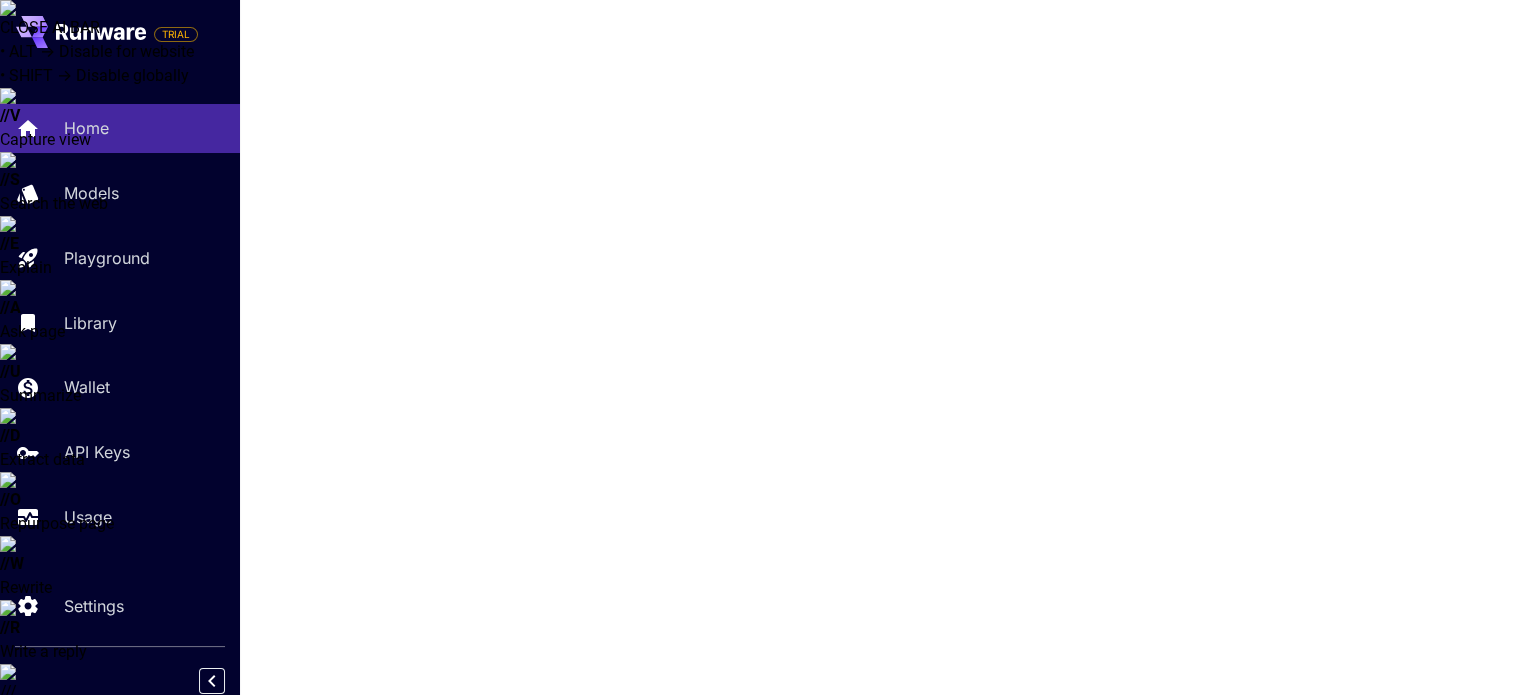 click 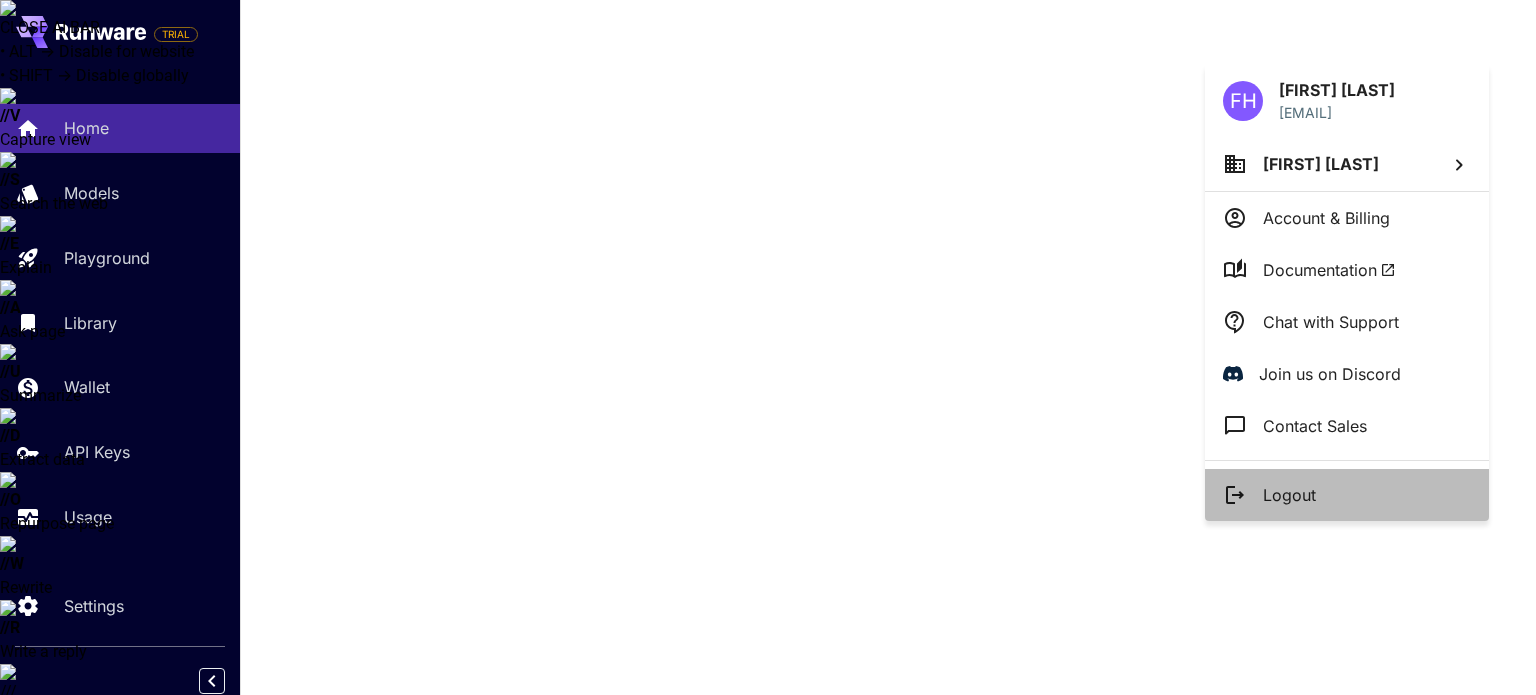 click on "Logout" at bounding box center (1347, 495) 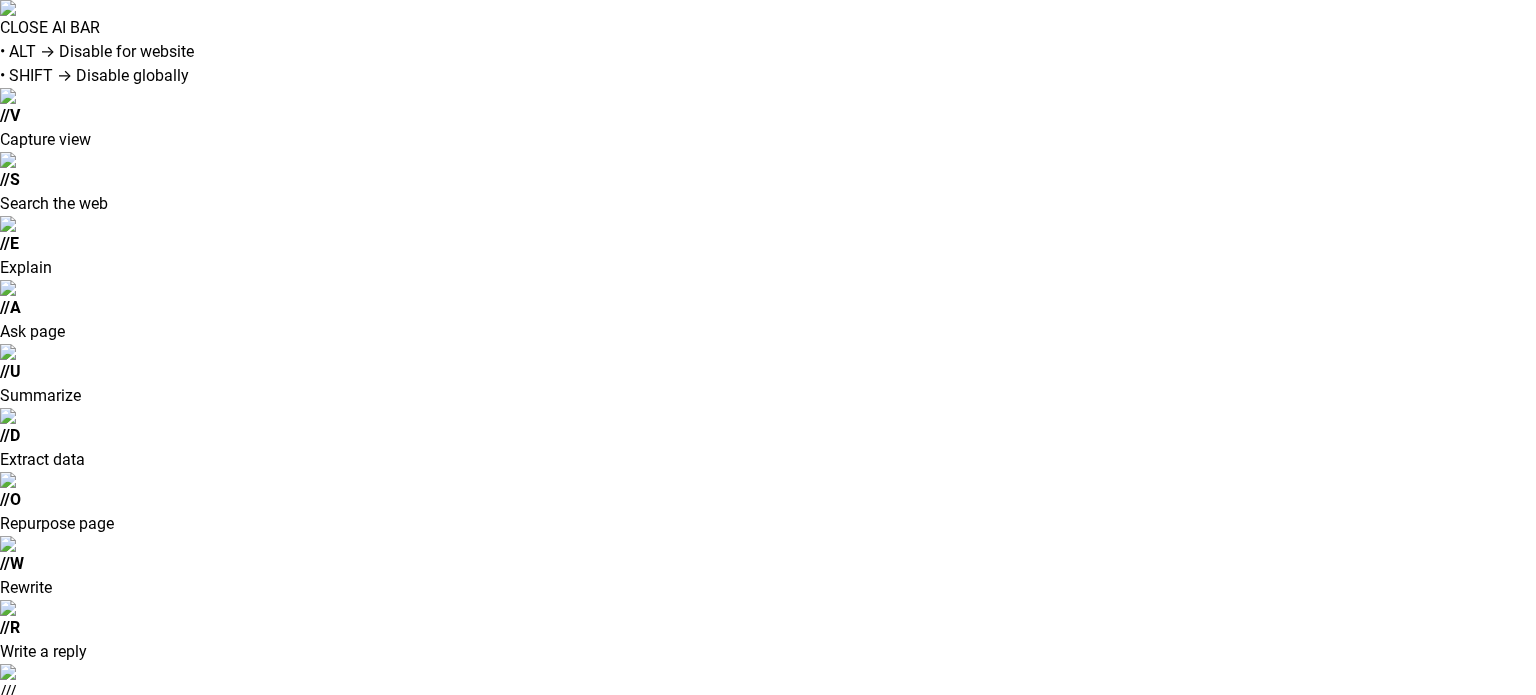scroll, scrollTop: 0, scrollLeft: 0, axis: both 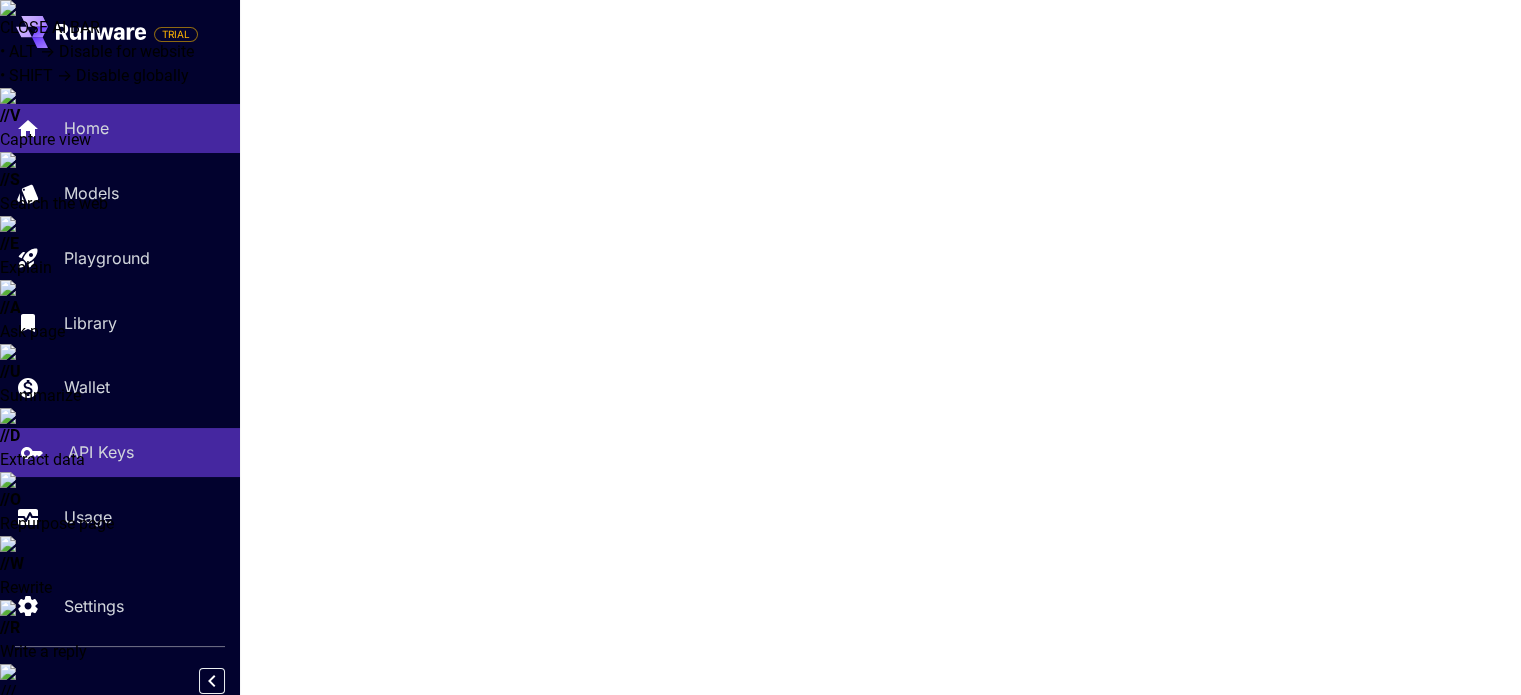 click on "API Keys" at bounding box center (101, 452) 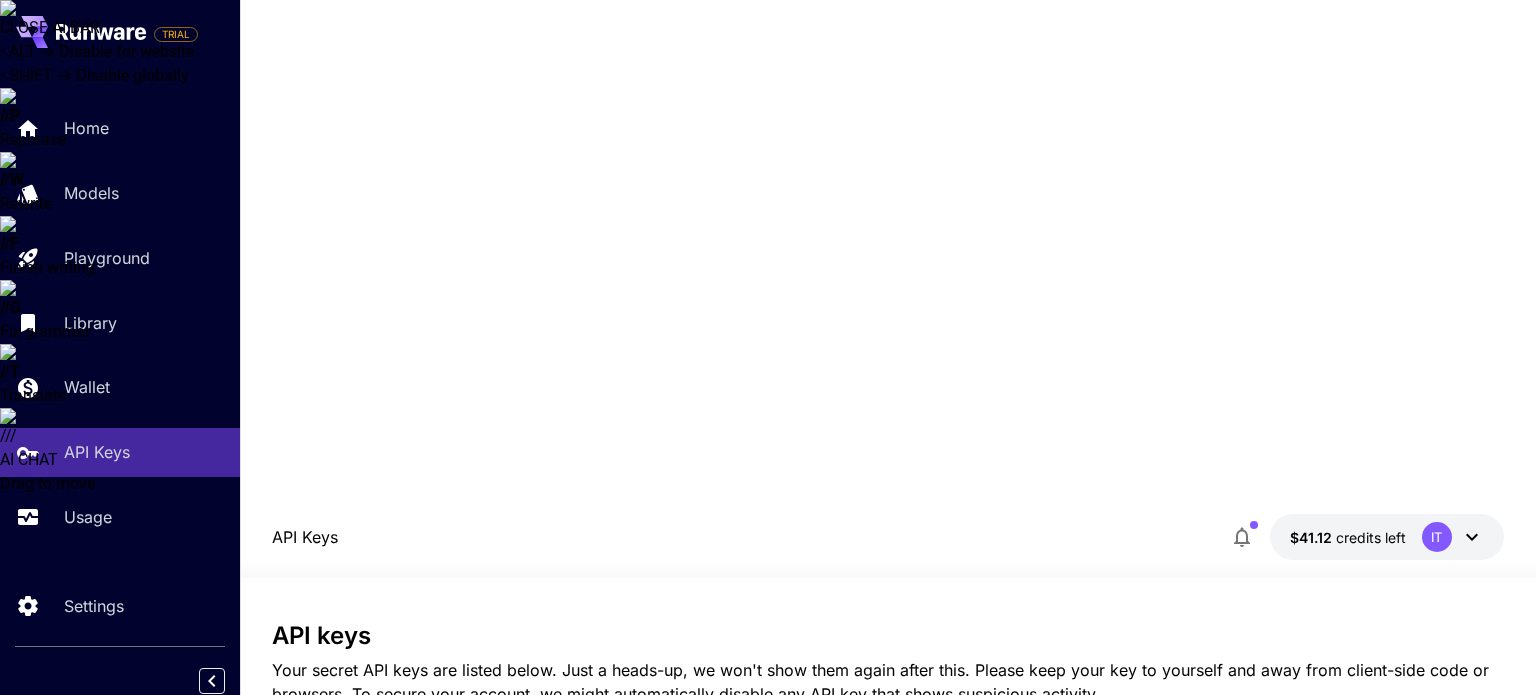 click on "API key name   *" at bounding box center (684, 758) 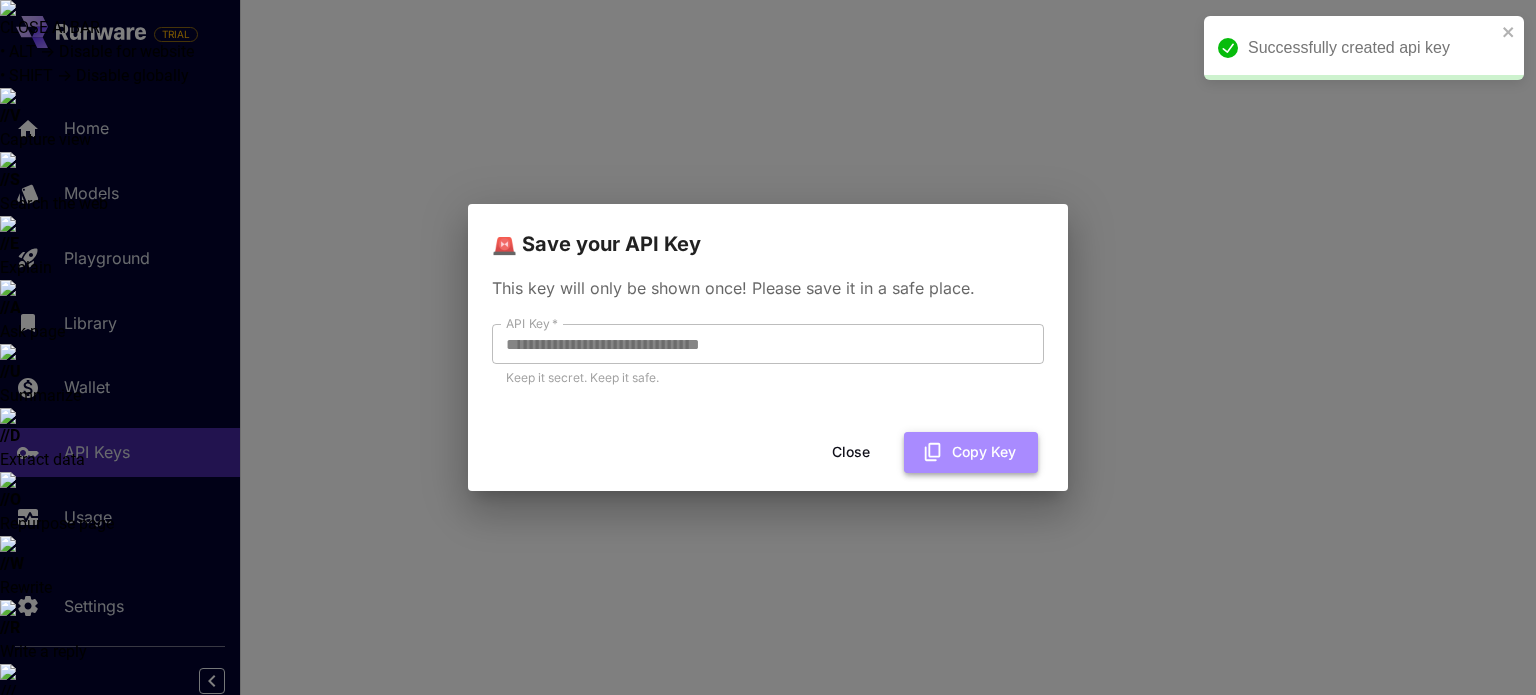 click on "Copy Key" at bounding box center [971, 452] 